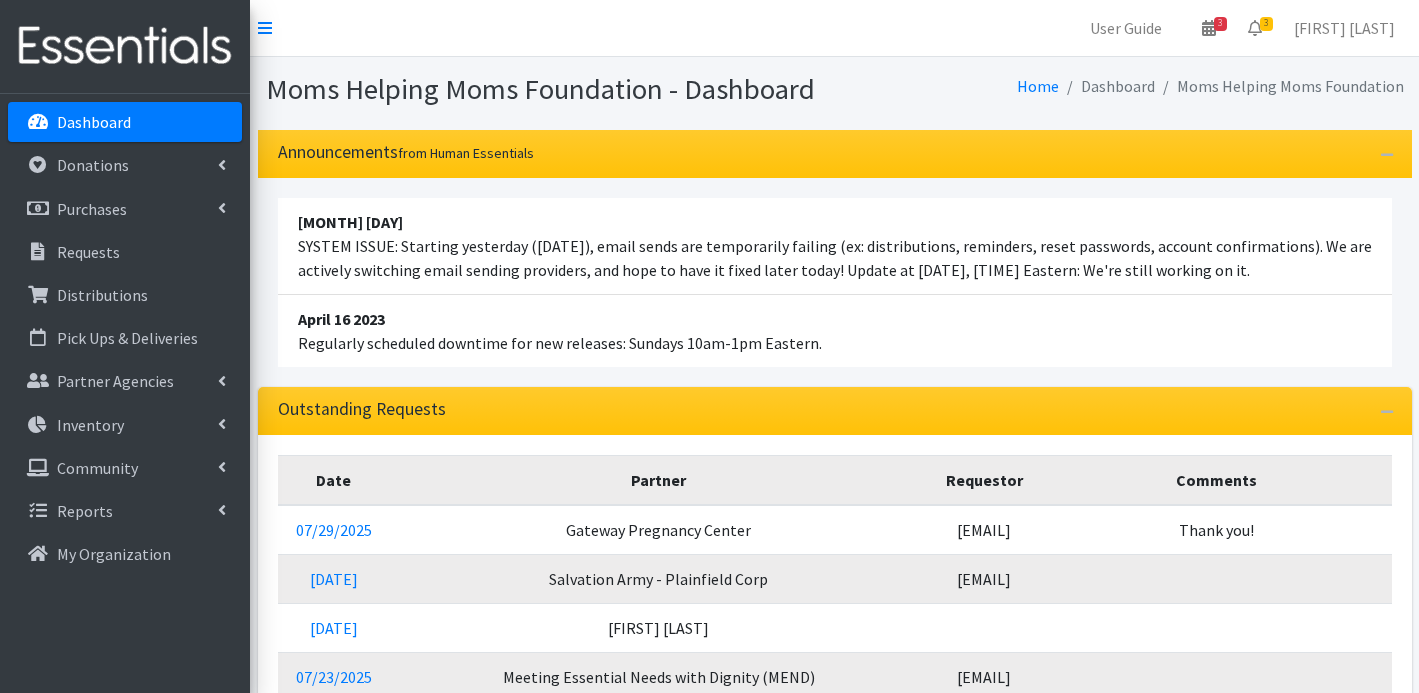 scroll, scrollTop: 0, scrollLeft: 0, axis: both 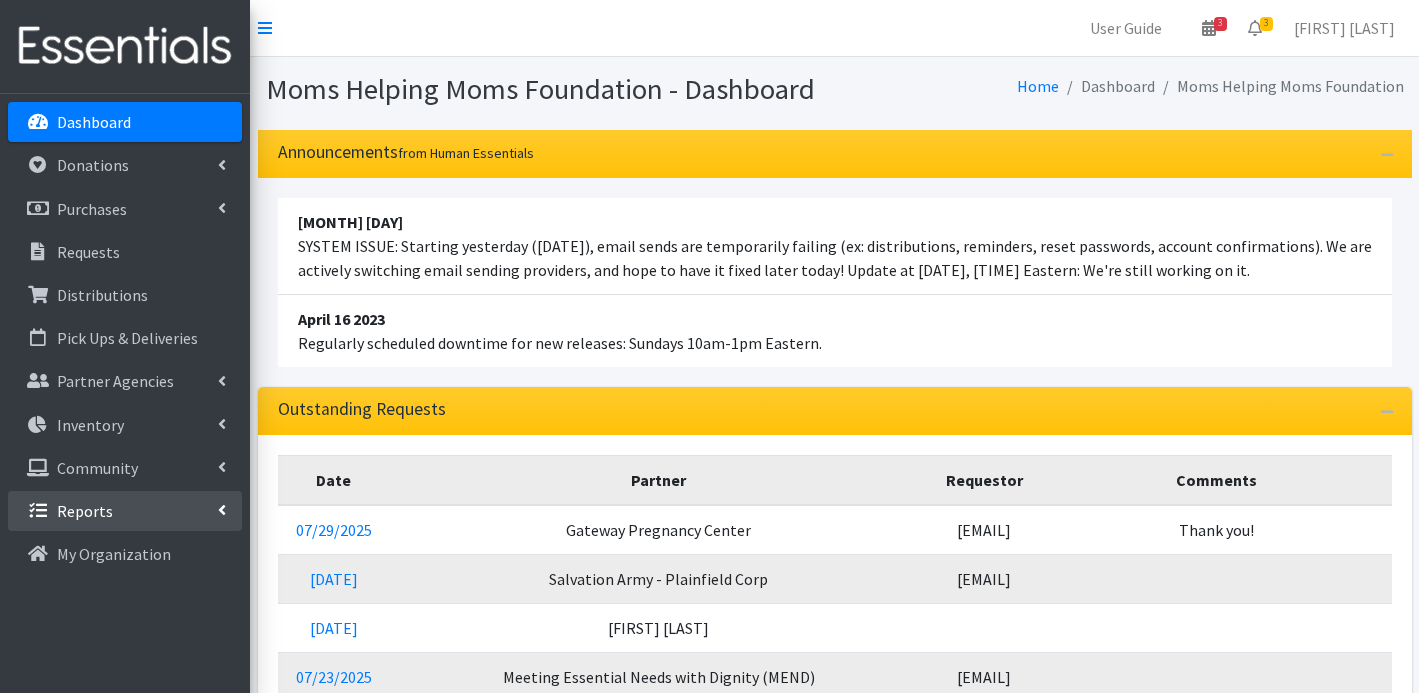 click on "Reports" at bounding box center [85, 511] 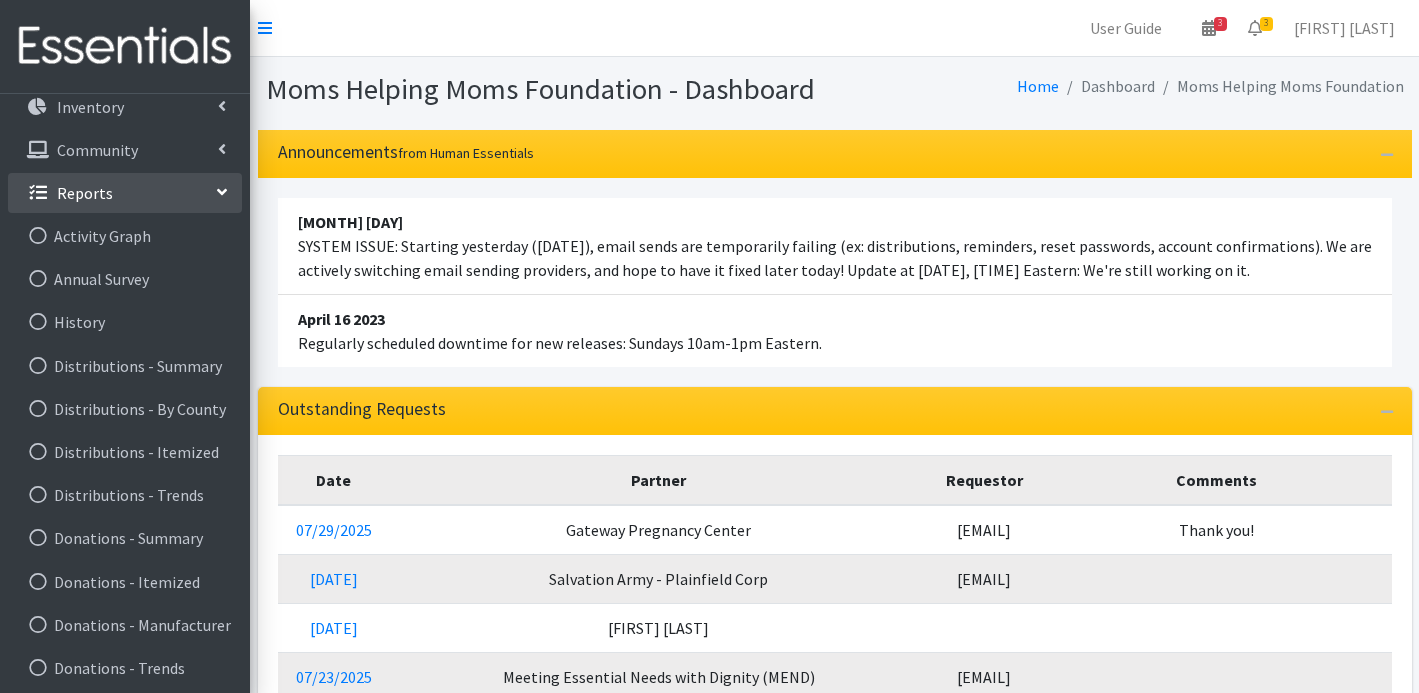 scroll, scrollTop: 452, scrollLeft: 0, axis: vertical 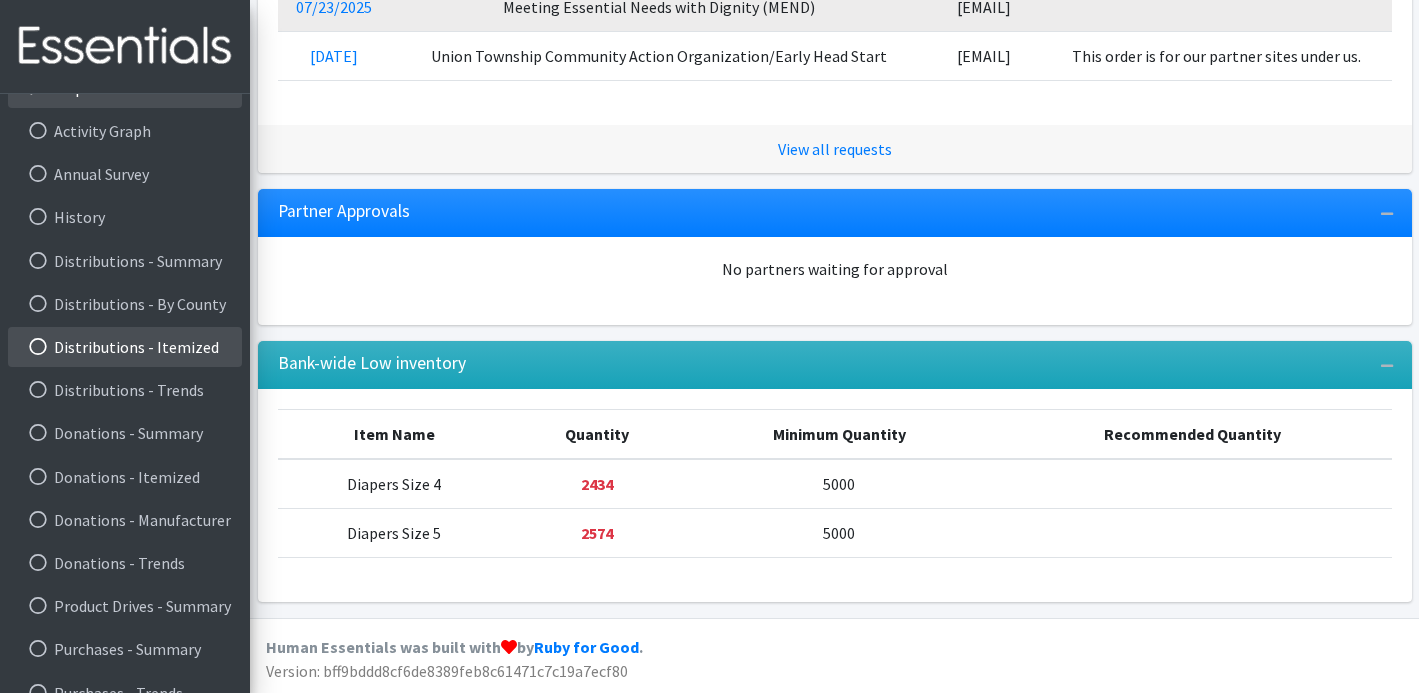 click on "Distributions - Itemized" at bounding box center [125, 347] 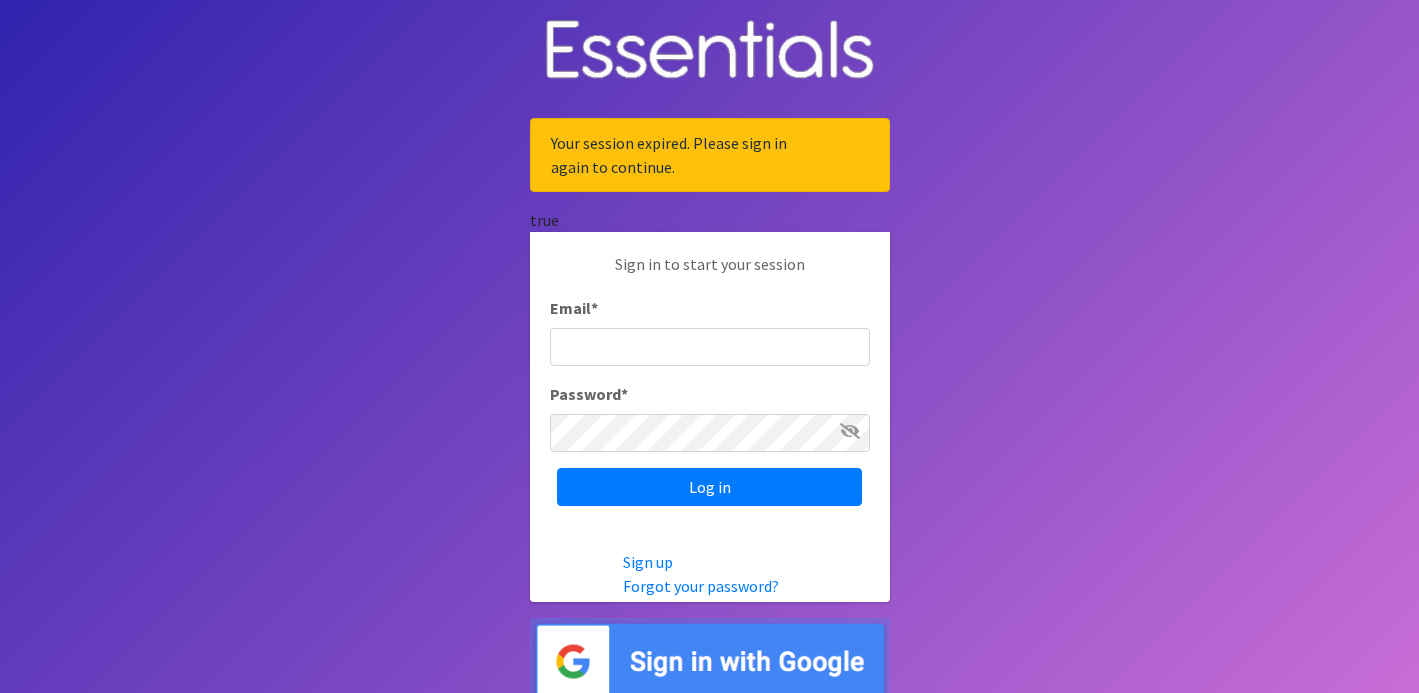scroll, scrollTop: 0, scrollLeft: 0, axis: both 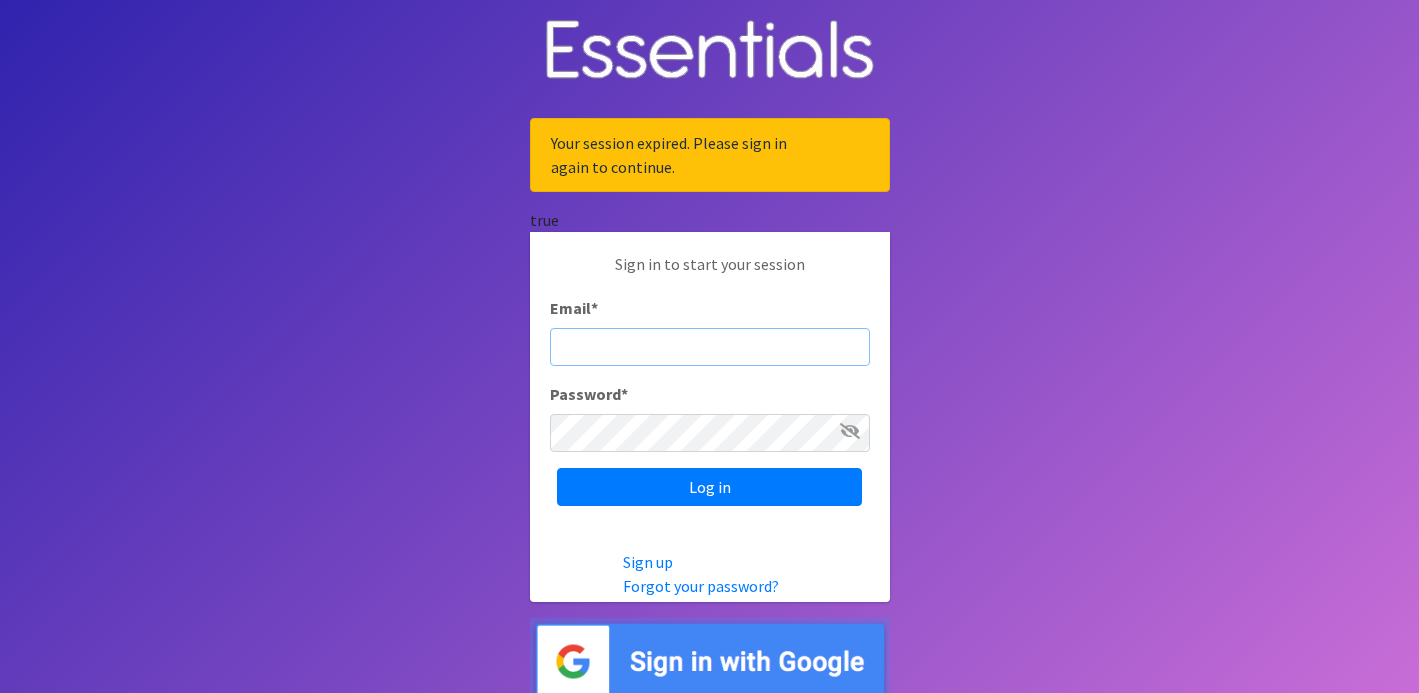 type on "judi@momshelpingmomsfoundation.org" 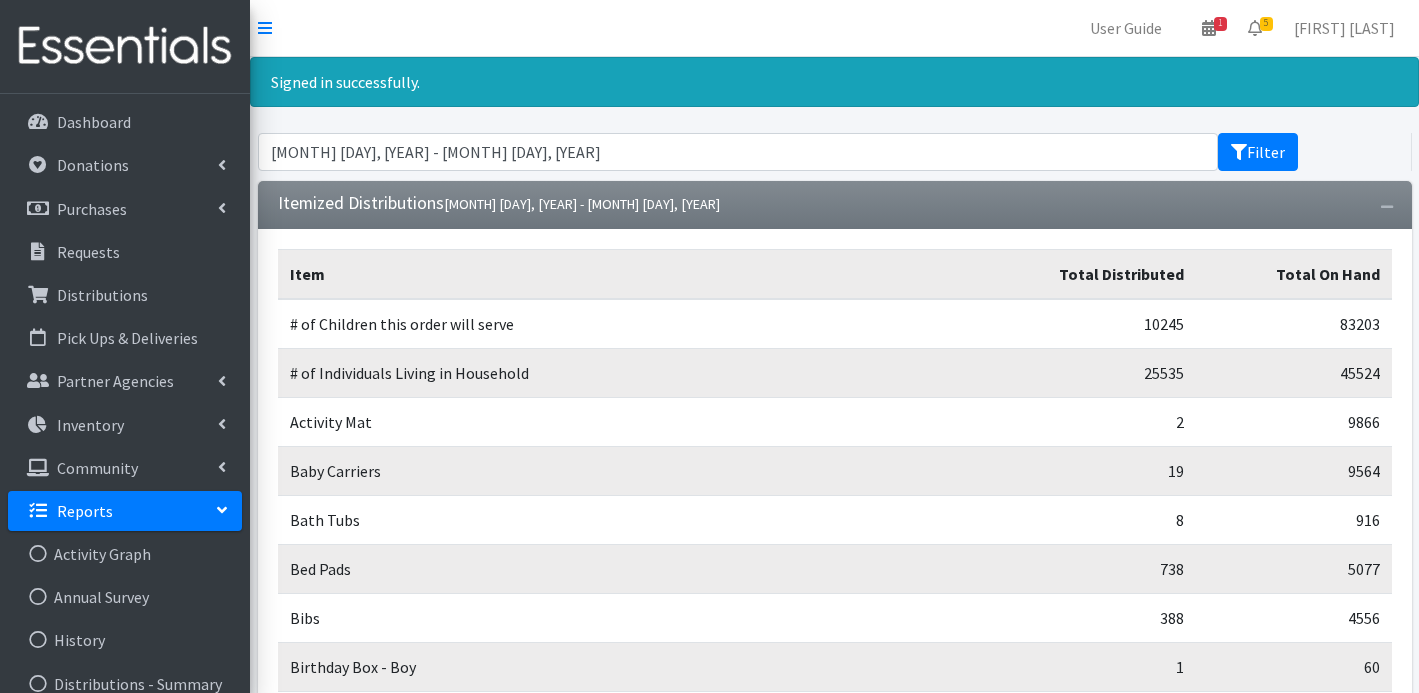 scroll, scrollTop: 0, scrollLeft: 0, axis: both 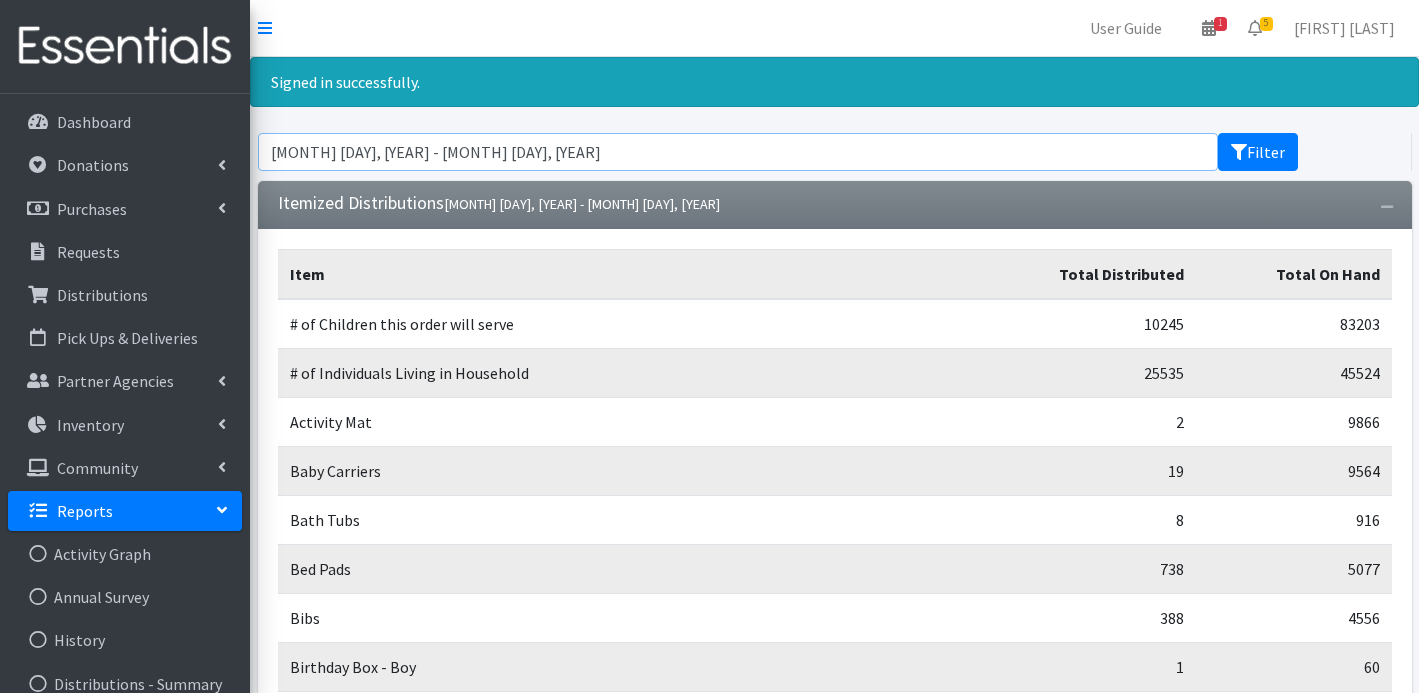 click on "June 6, 2025 - September 6, 2025" at bounding box center (738, 152) 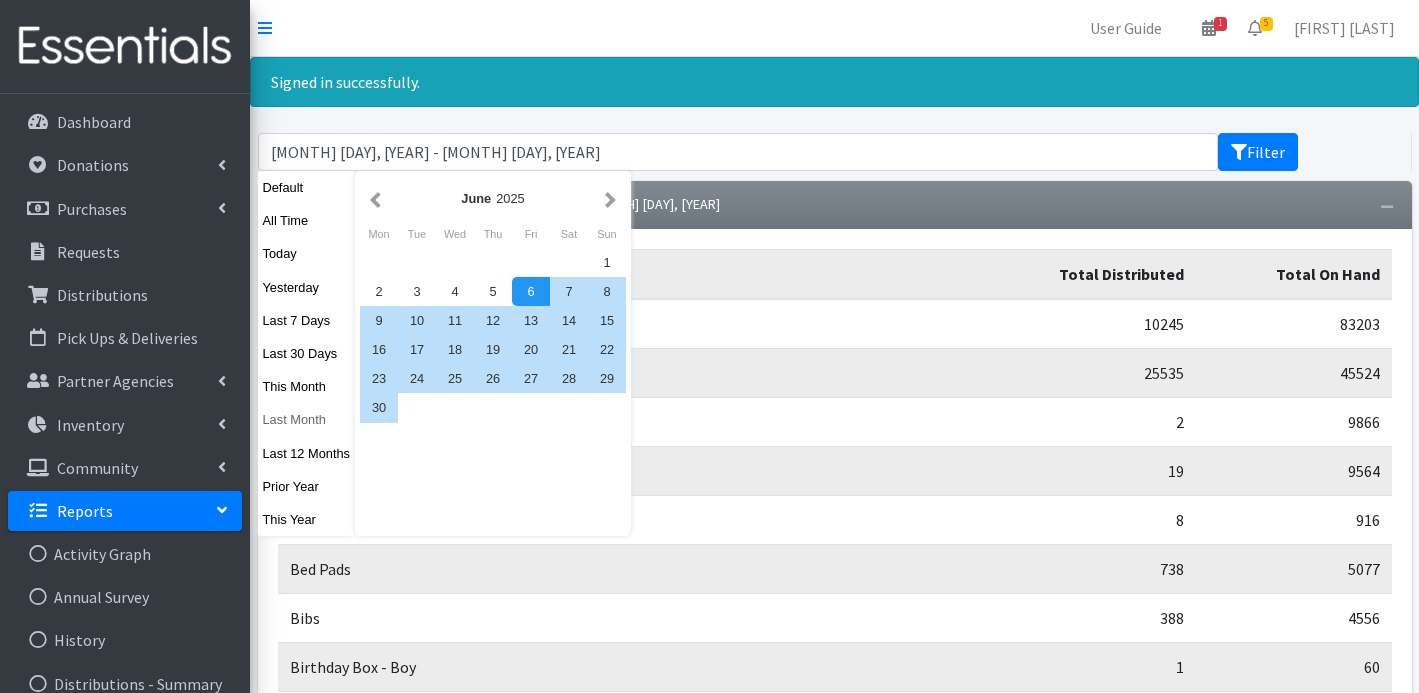 click on "Last Month" at bounding box center (307, 419) 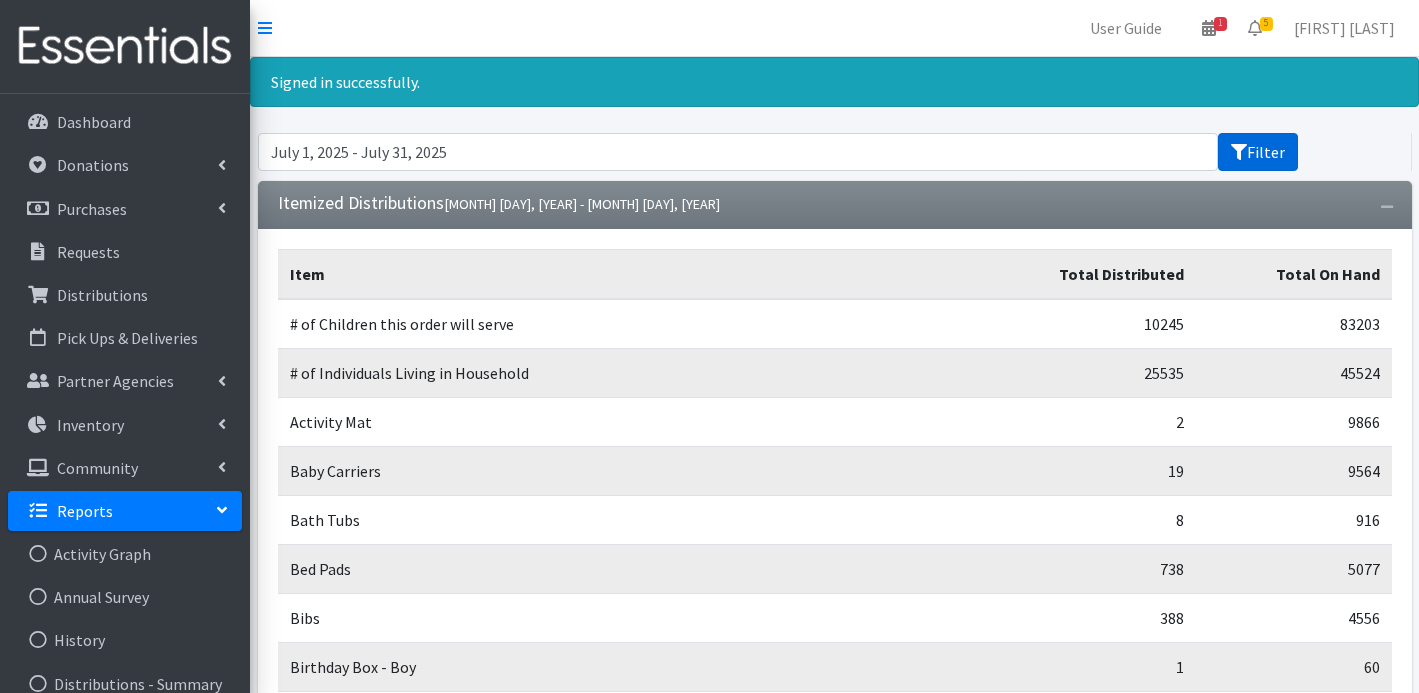 click on "Filter" at bounding box center [1258, 152] 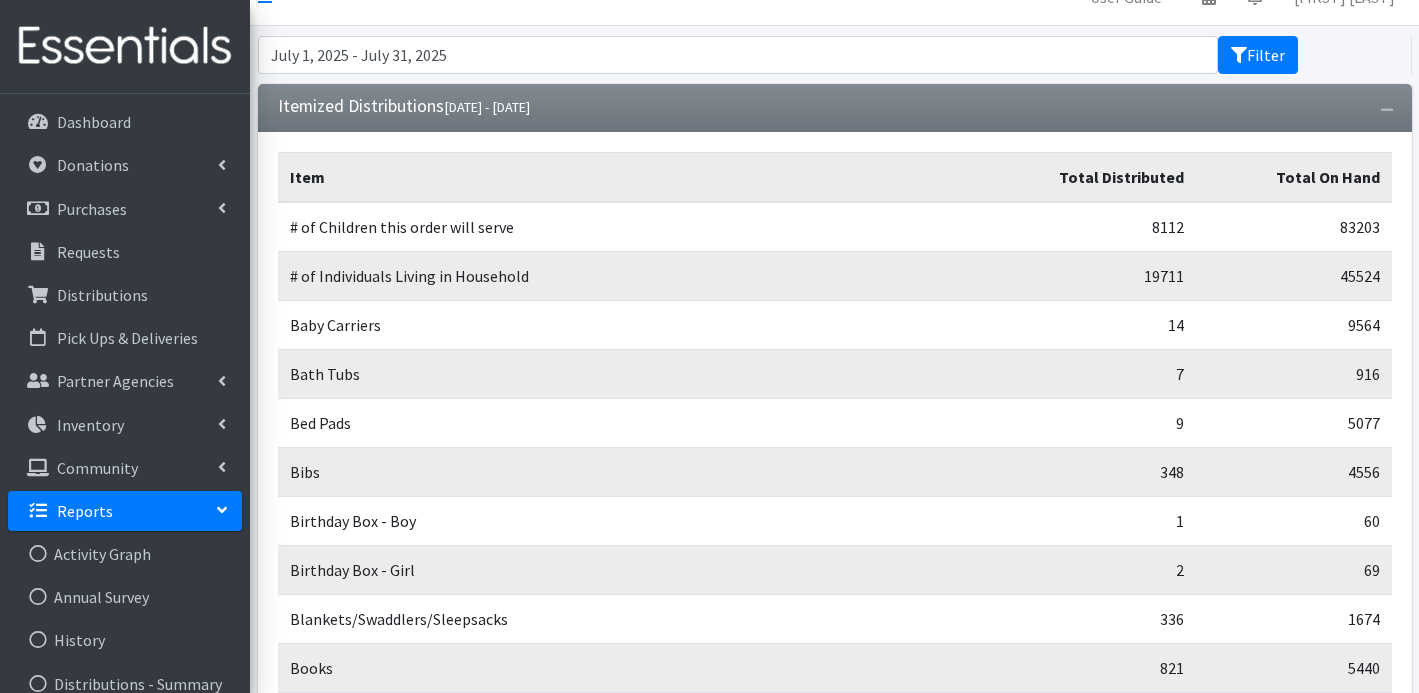 scroll, scrollTop: 0, scrollLeft: 0, axis: both 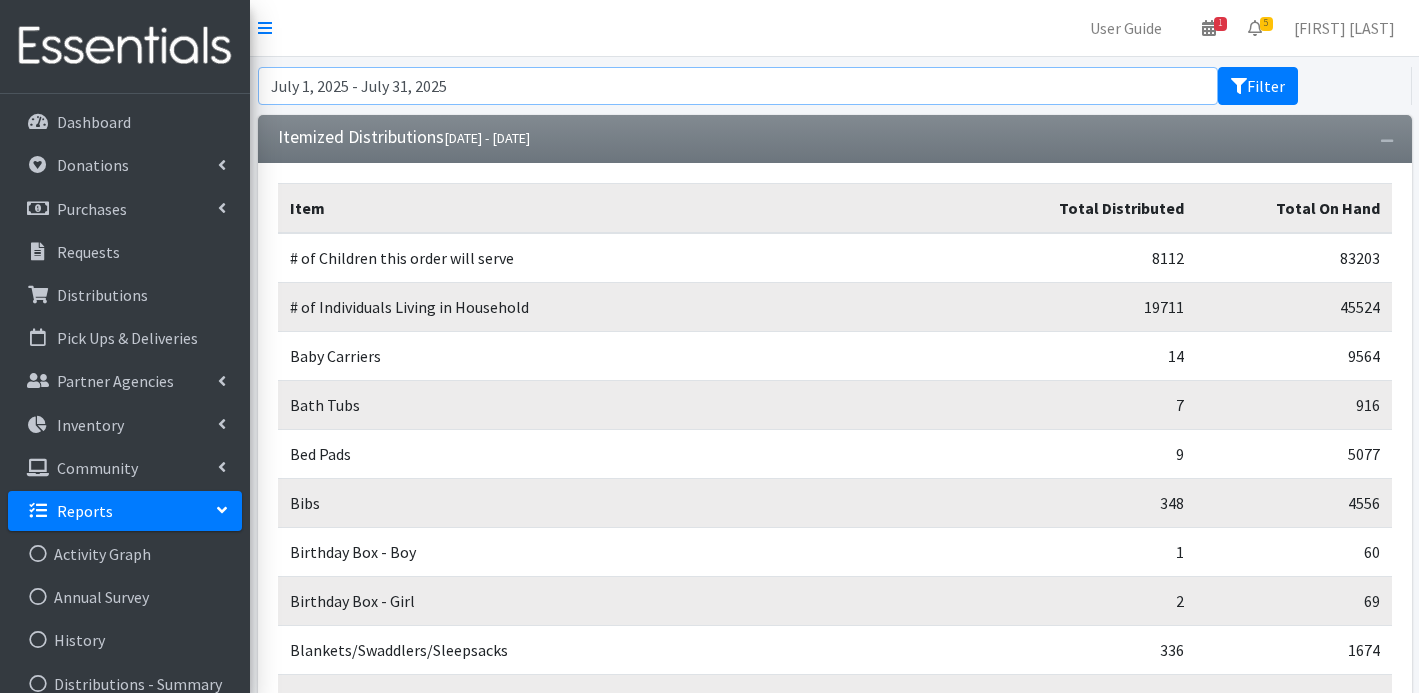click on "July 1, 2025 - July 31, 2025" at bounding box center [738, 86] 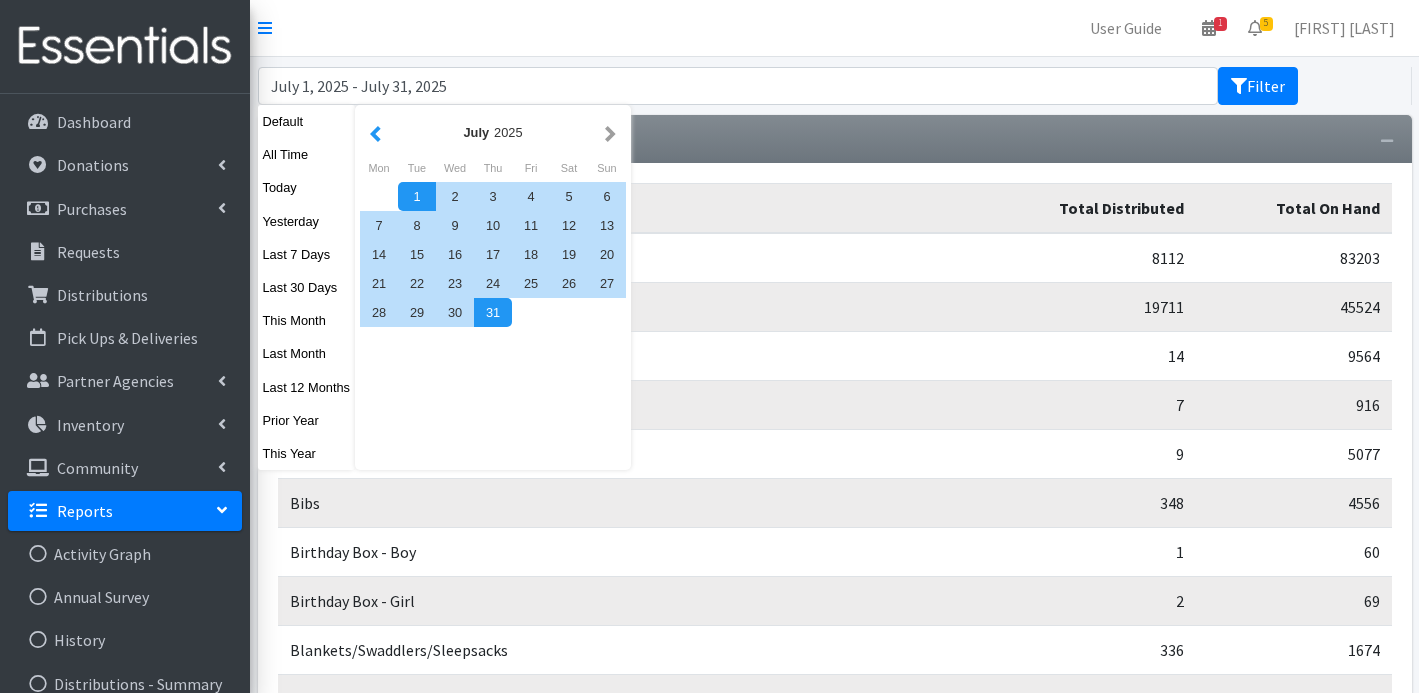 click at bounding box center [375, 132] 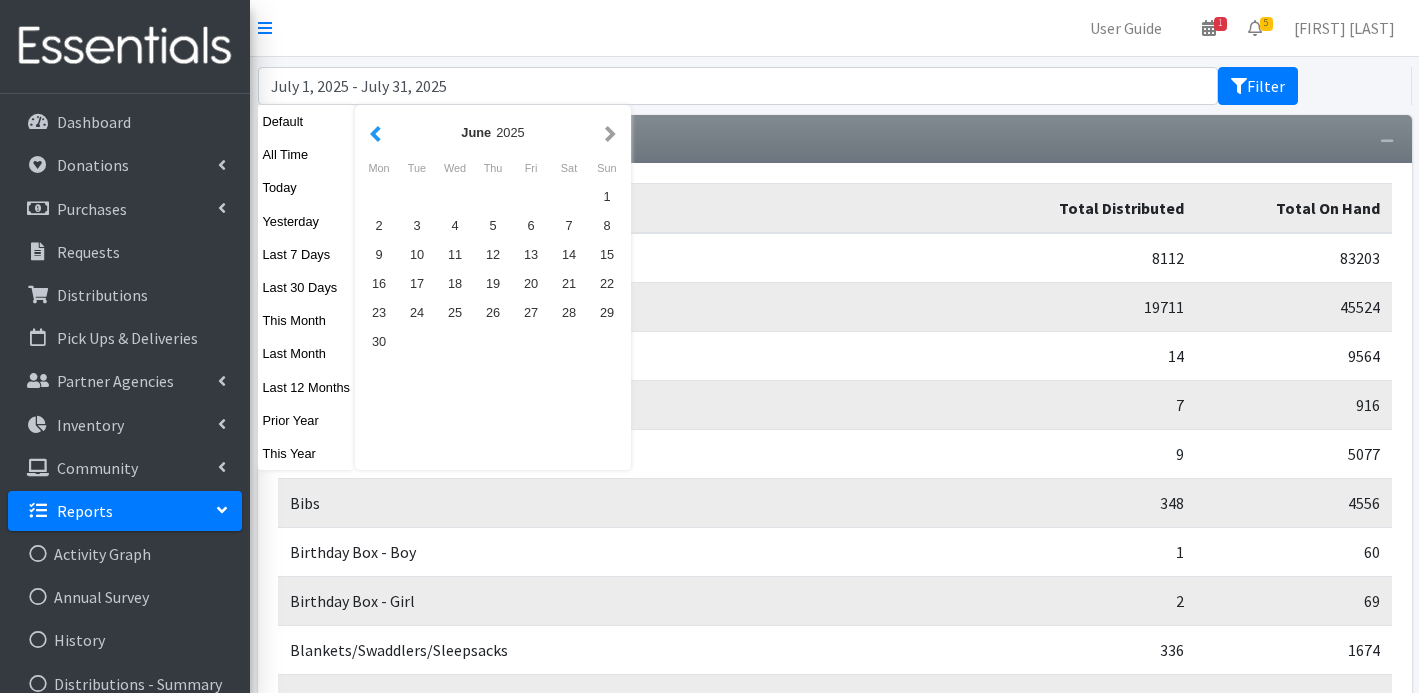 click at bounding box center (375, 132) 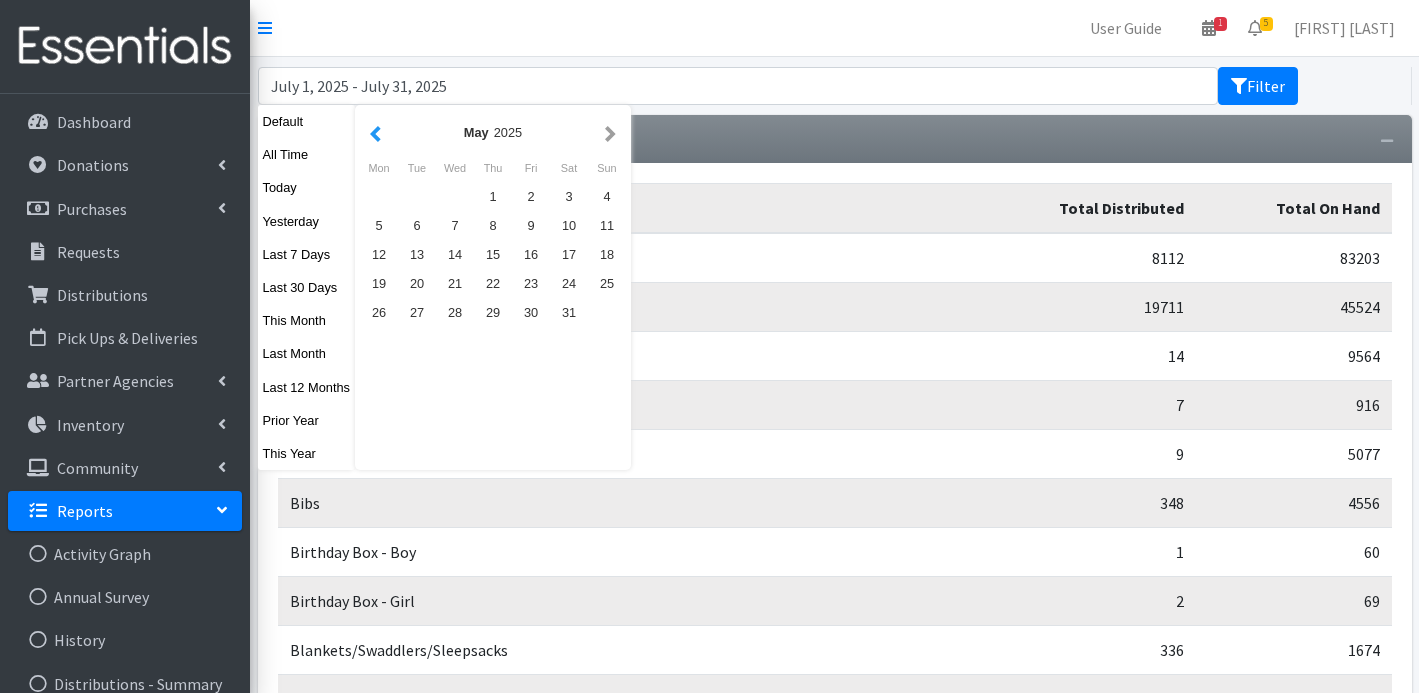 click at bounding box center [375, 132] 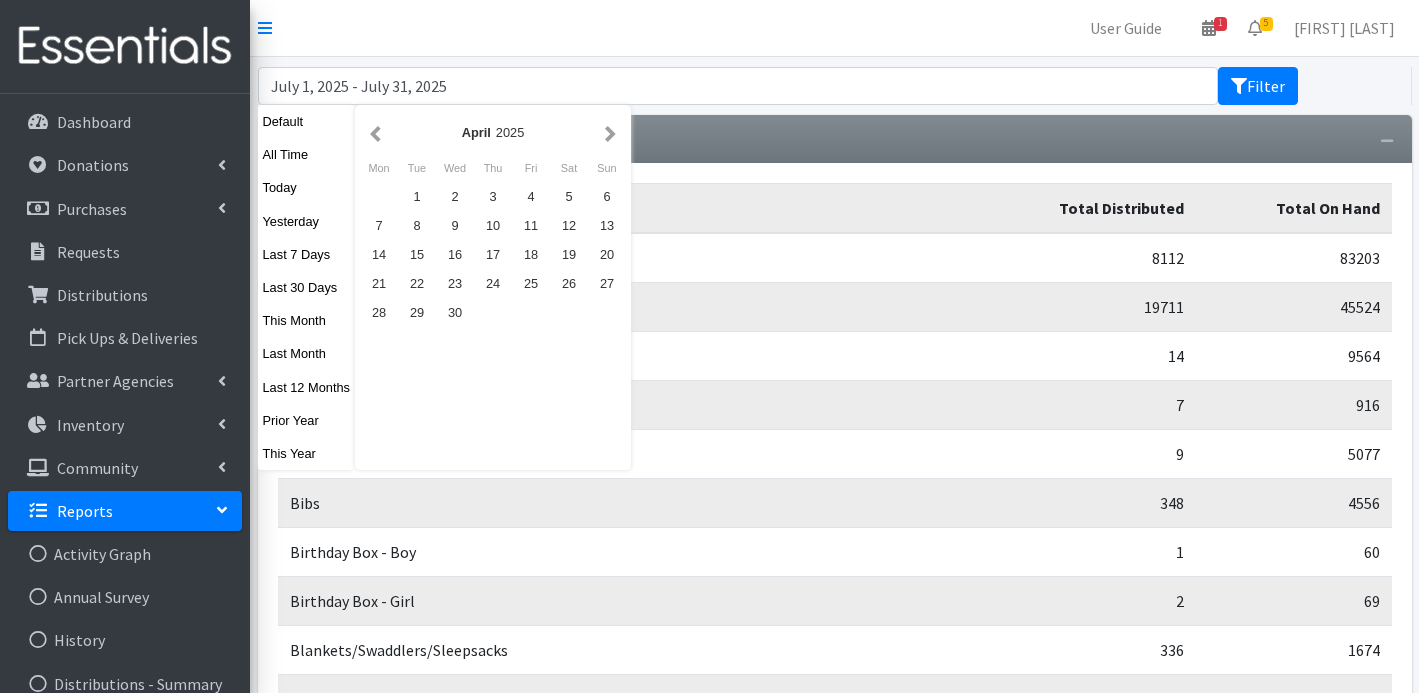 click at bounding box center [375, 132] 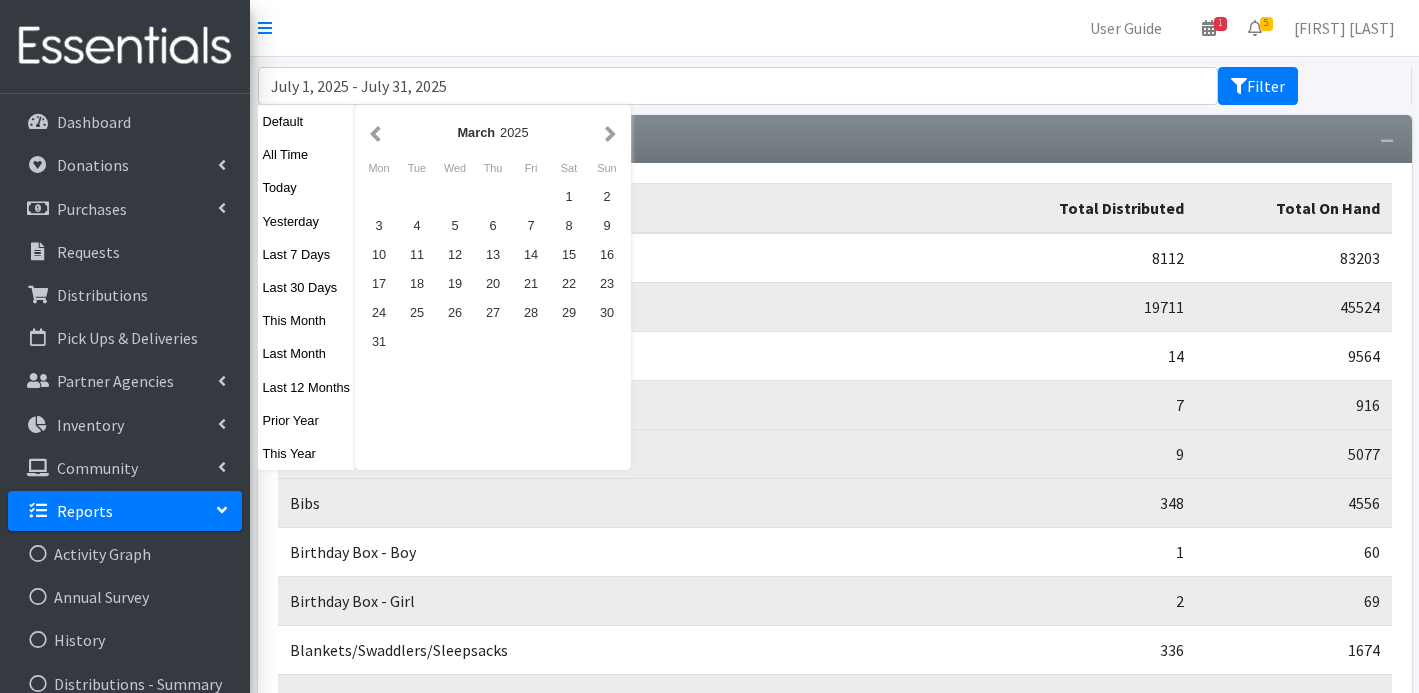click on "This Year" at bounding box center (307, 453) 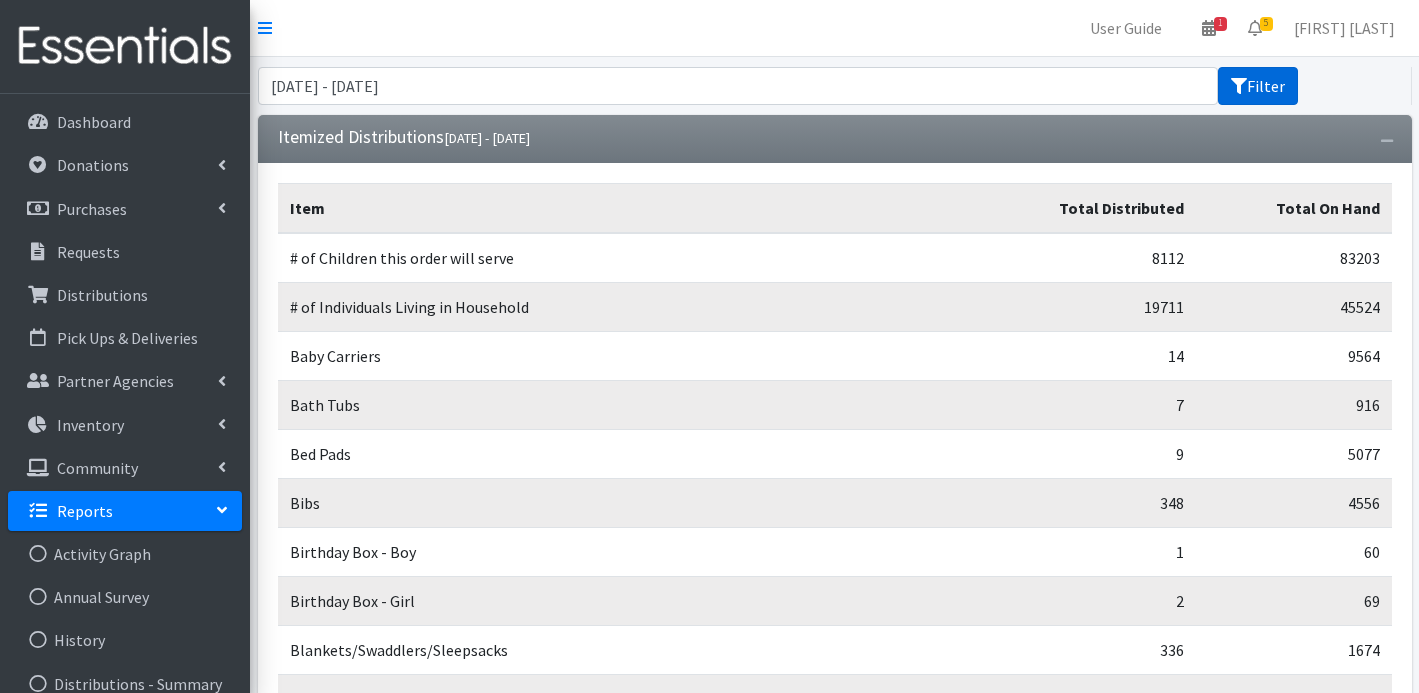 click on "Filter" at bounding box center [1258, 86] 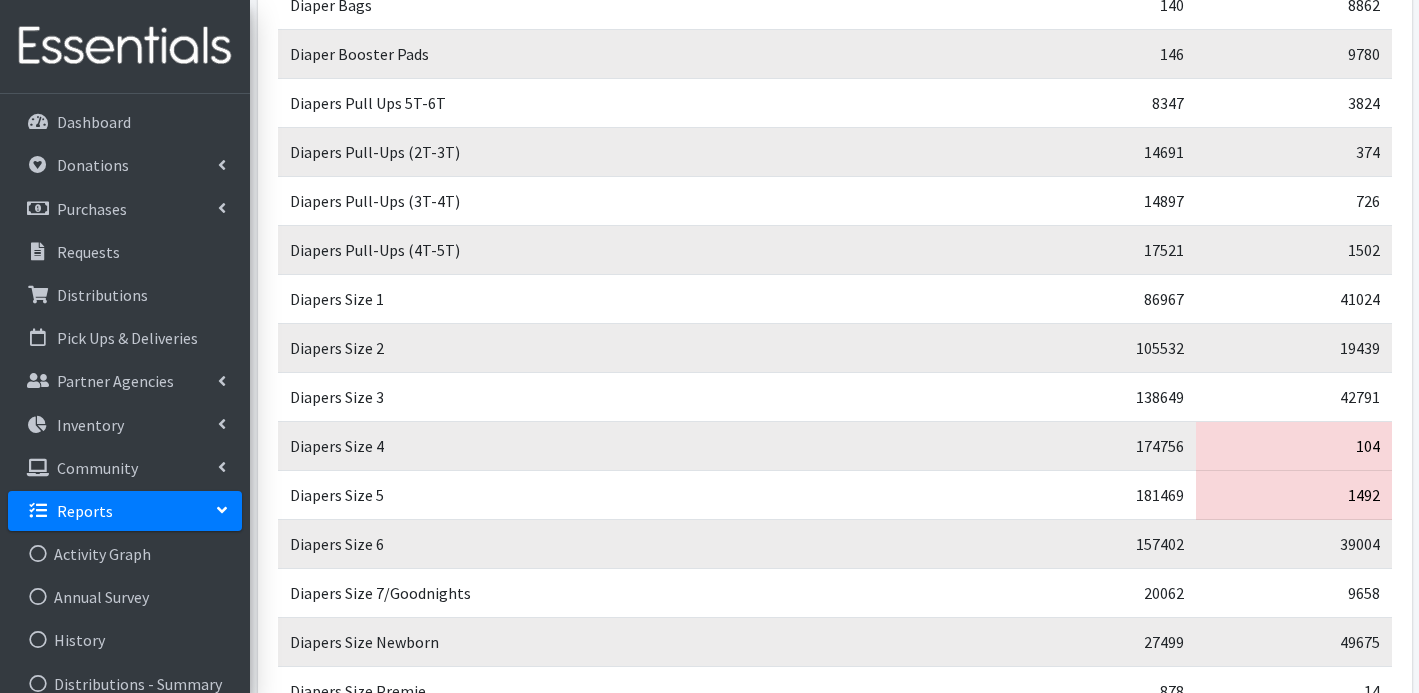 scroll, scrollTop: 2903, scrollLeft: 0, axis: vertical 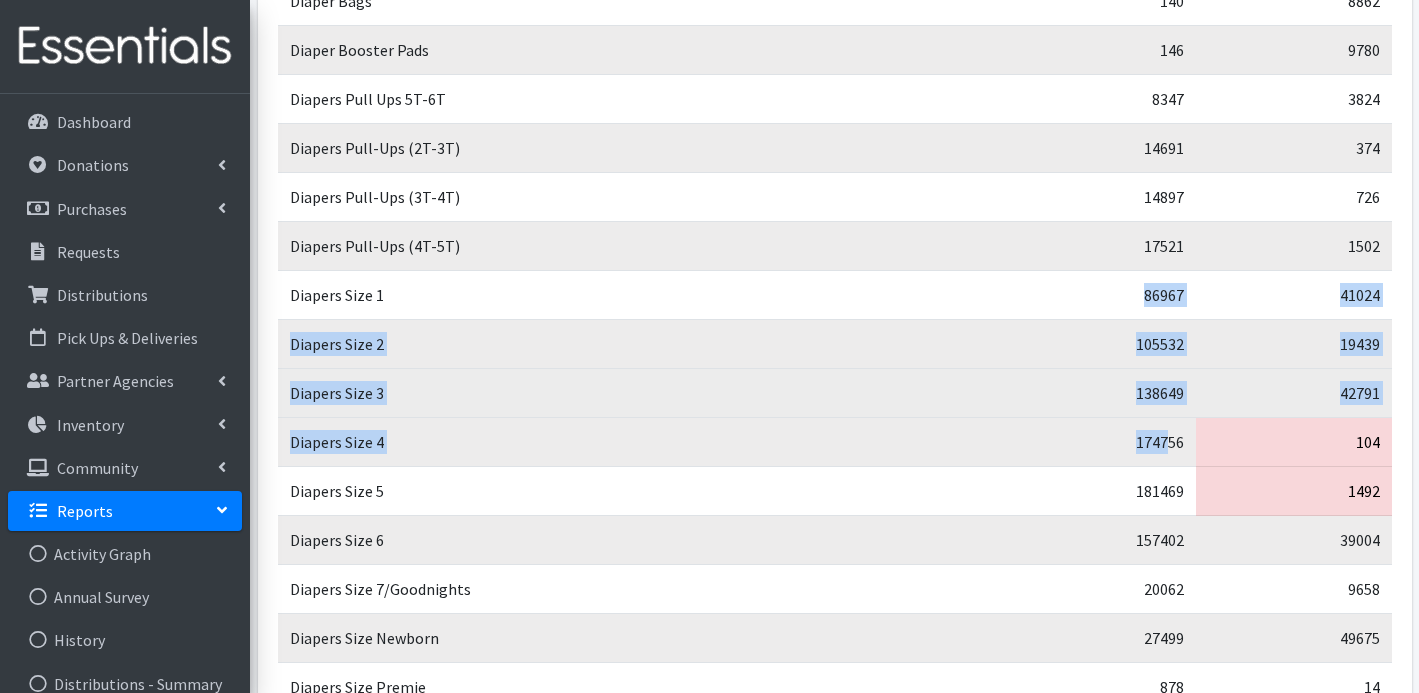 drag, startPoint x: 1144, startPoint y: 297, endPoint x: 1157, endPoint y: 386, distance: 89.94443 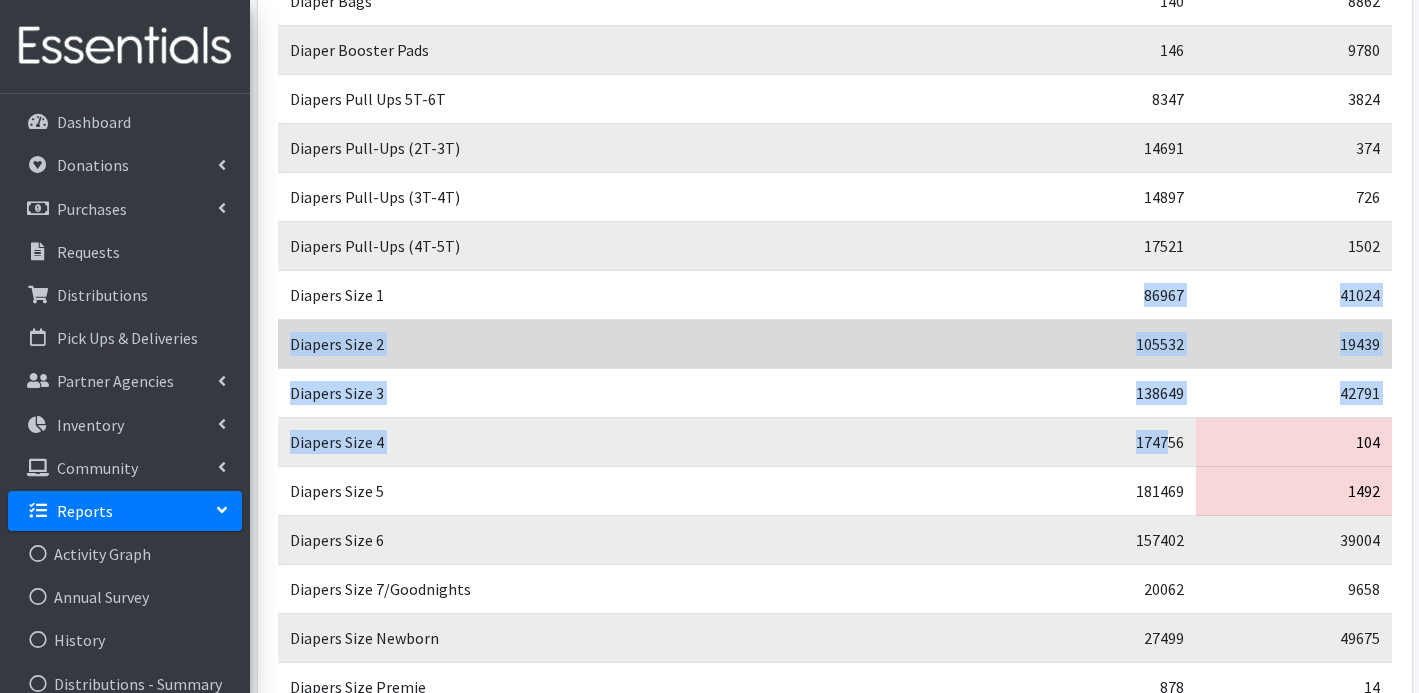 click on "105532" at bounding box center (1082, 344) 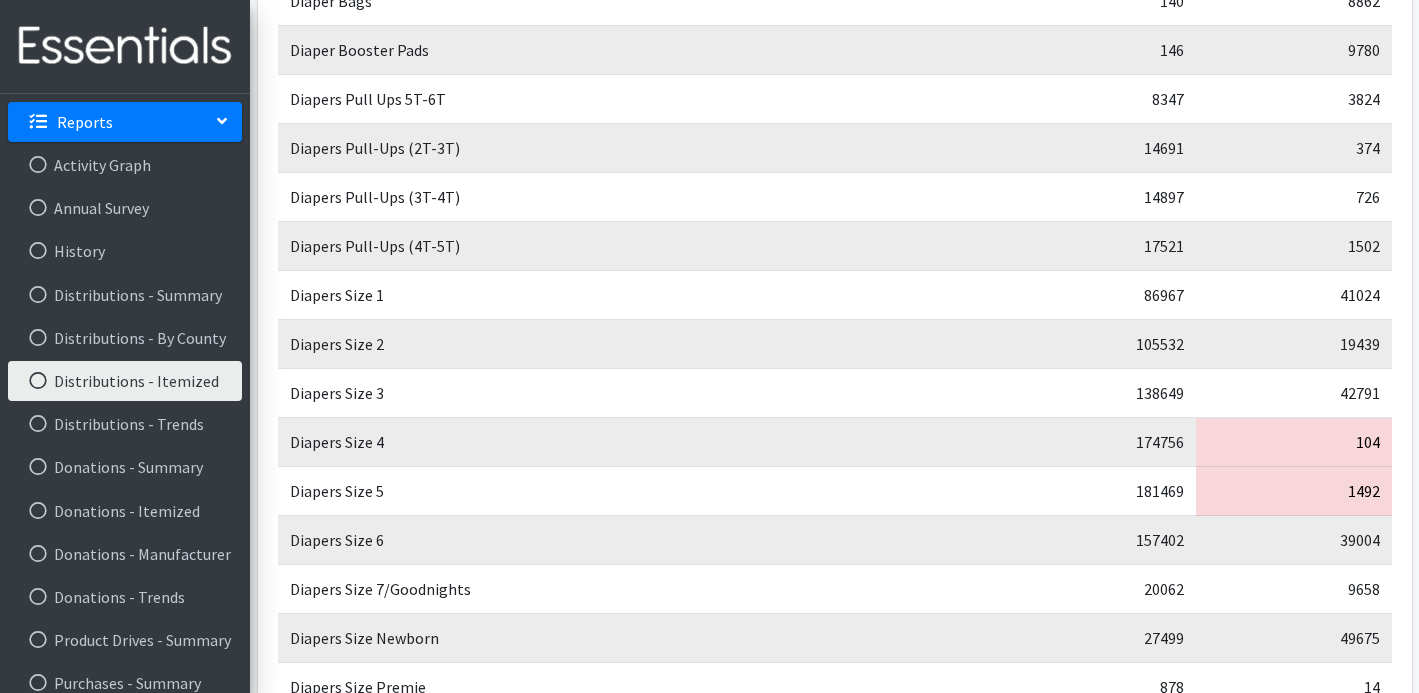 scroll, scrollTop: 397, scrollLeft: 0, axis: vertical 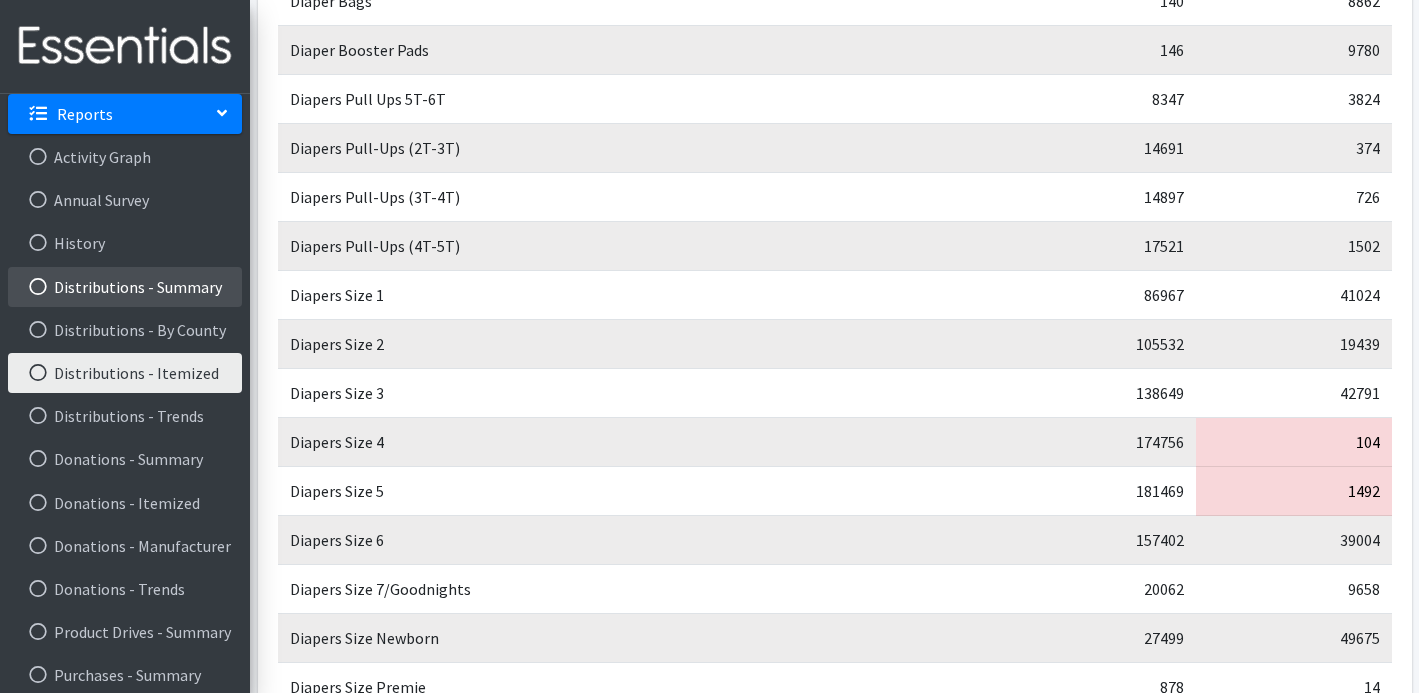 click on "Distributions - Summary" at bounding box center [125, 287] 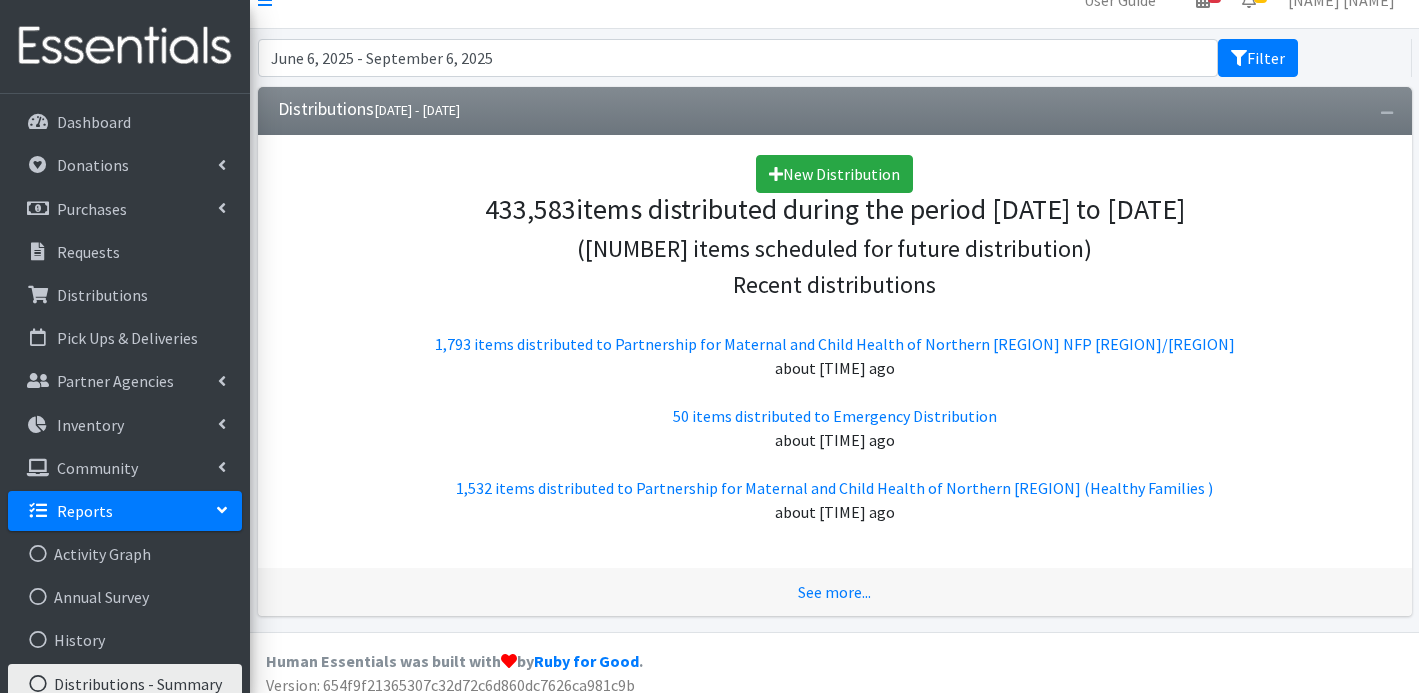 scroll, scrollTop: 0, scrollLeft: 0, axis: both 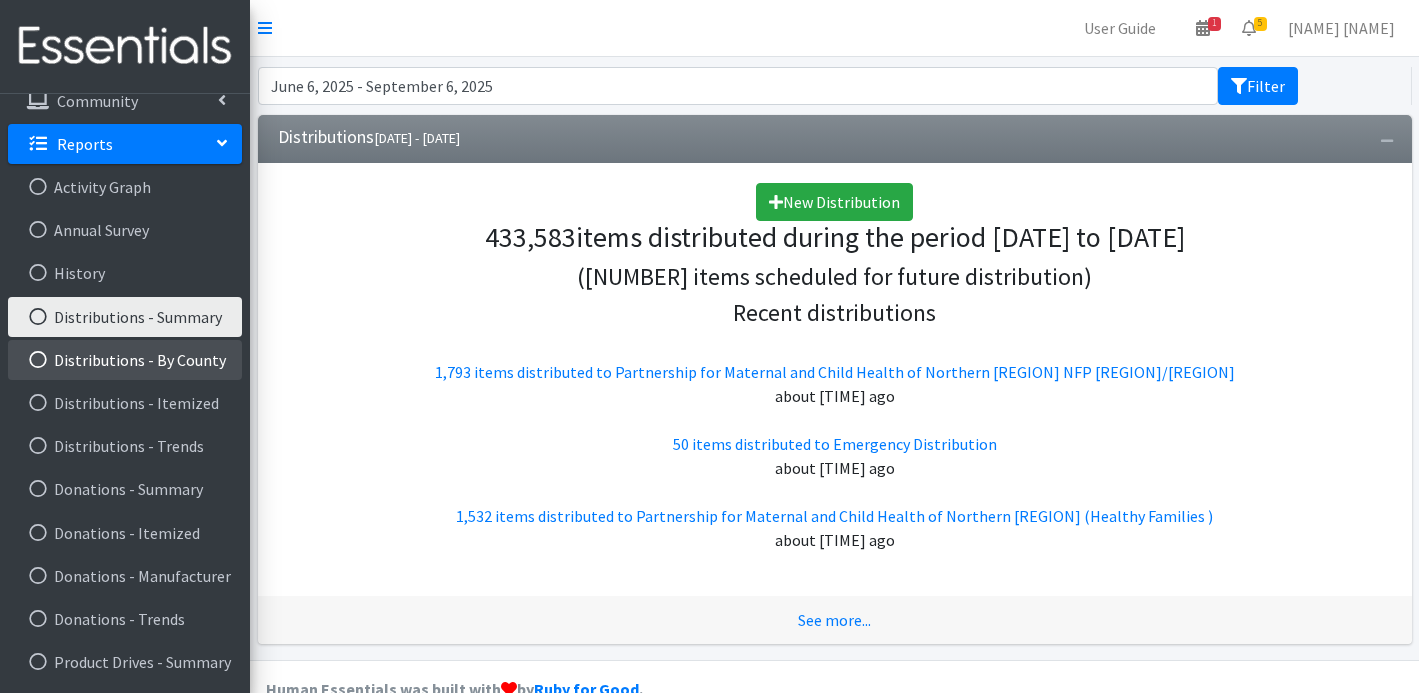 click on "Distributions - By County" at bounding box center [125, 360] 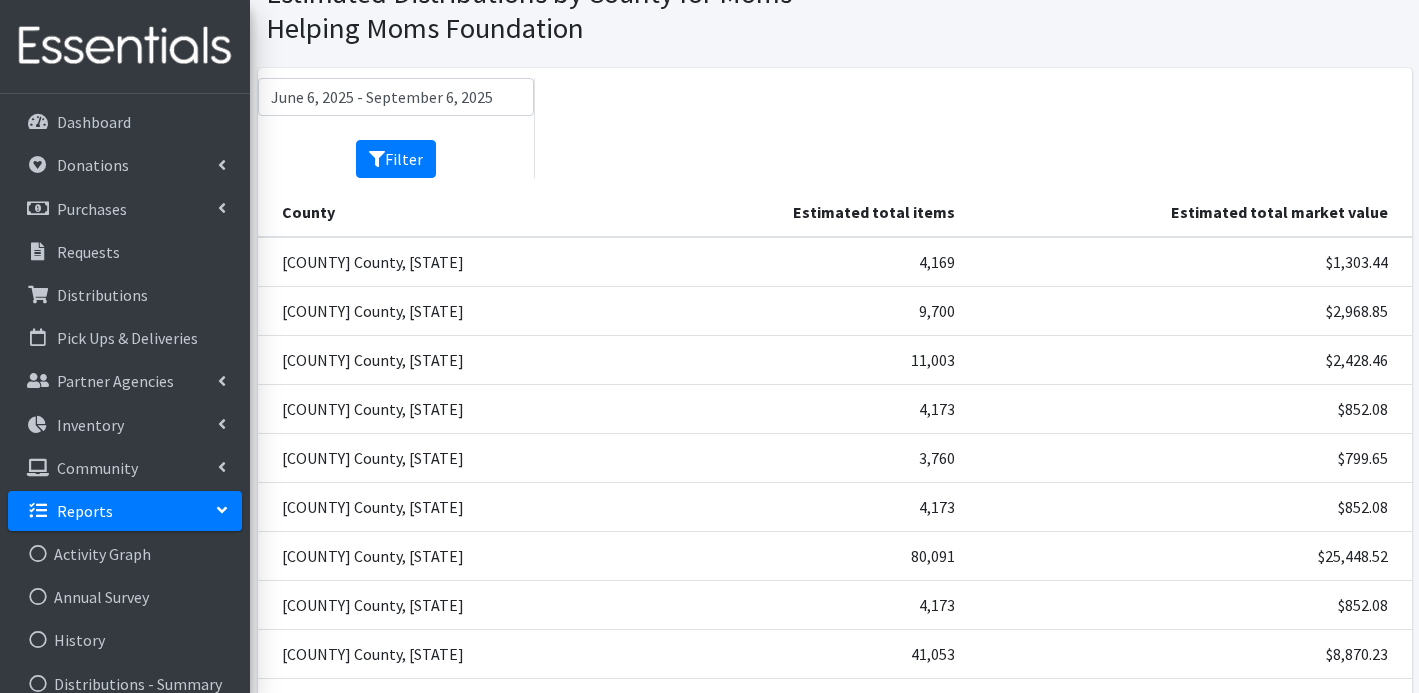 scroll, scrollTop: 0, scrollLeft: 0, axis: both 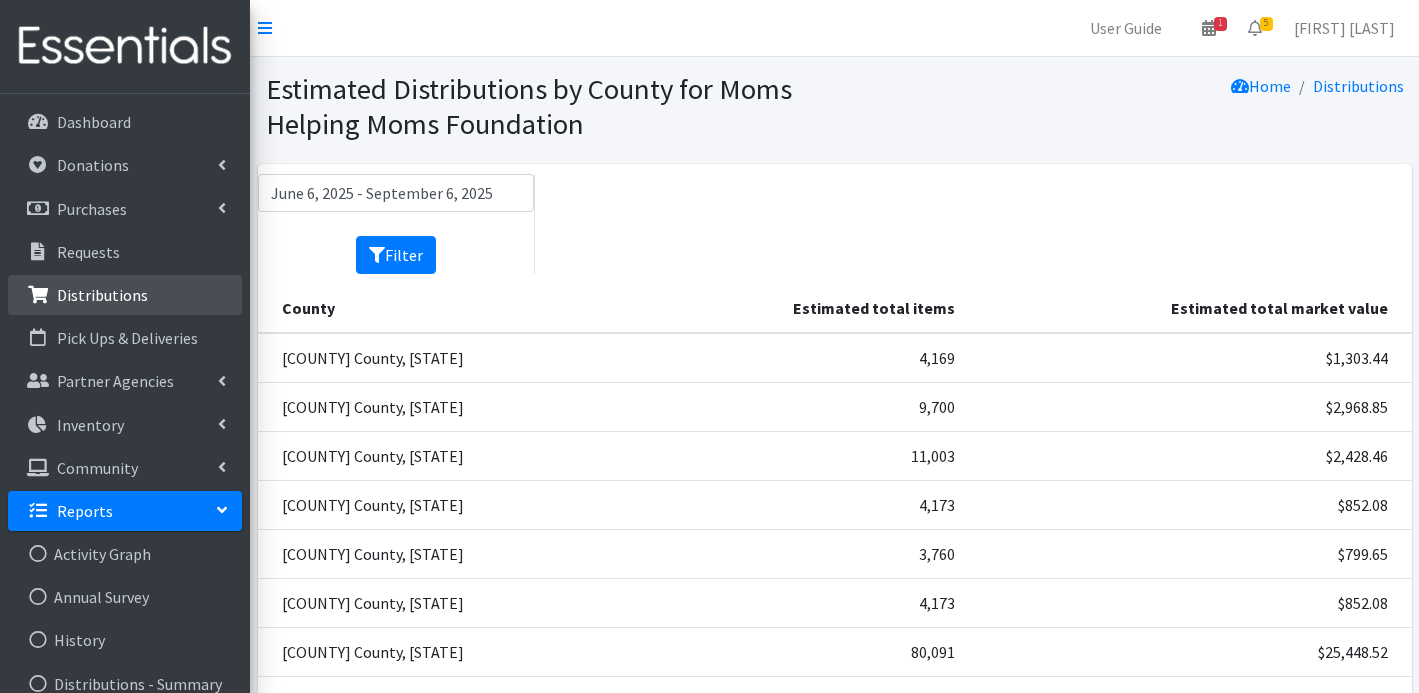 click on "Distributions" at bounding box center [102, 295] 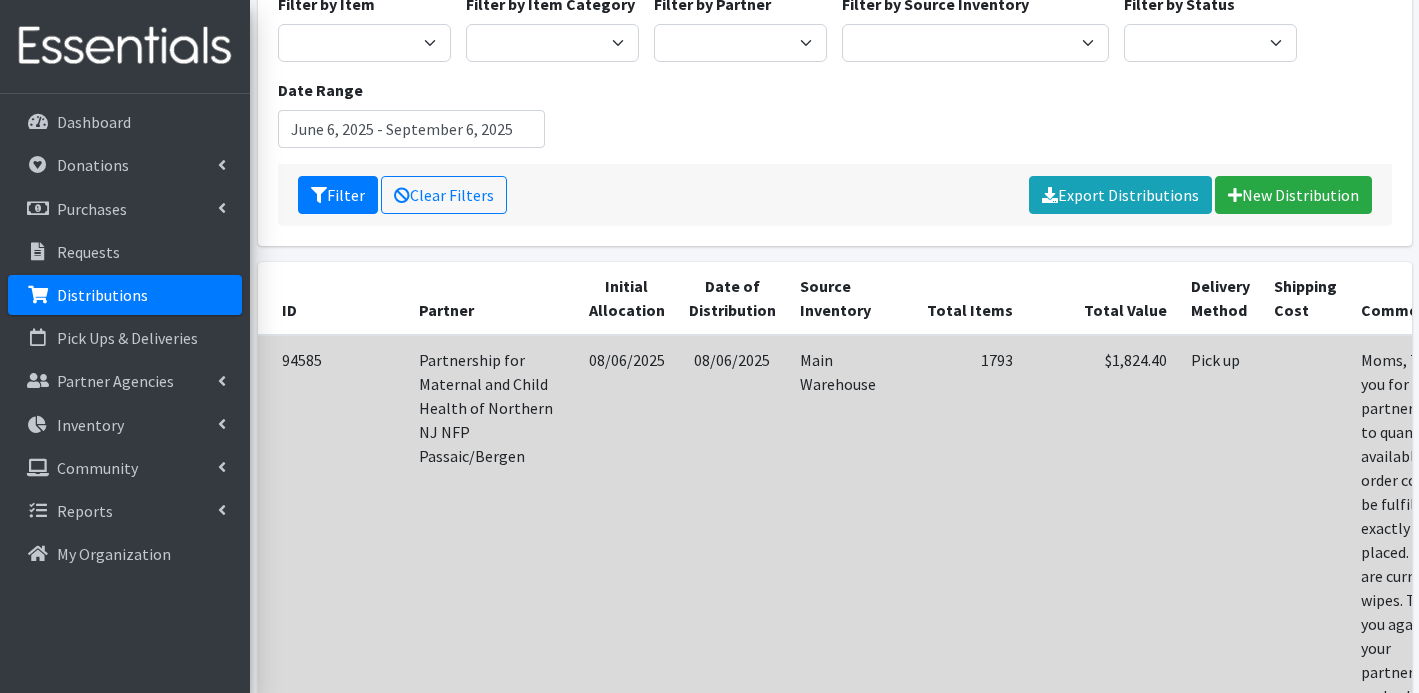 scroll, scrollTop: 182, scrollLeft: 0, axis: vertical 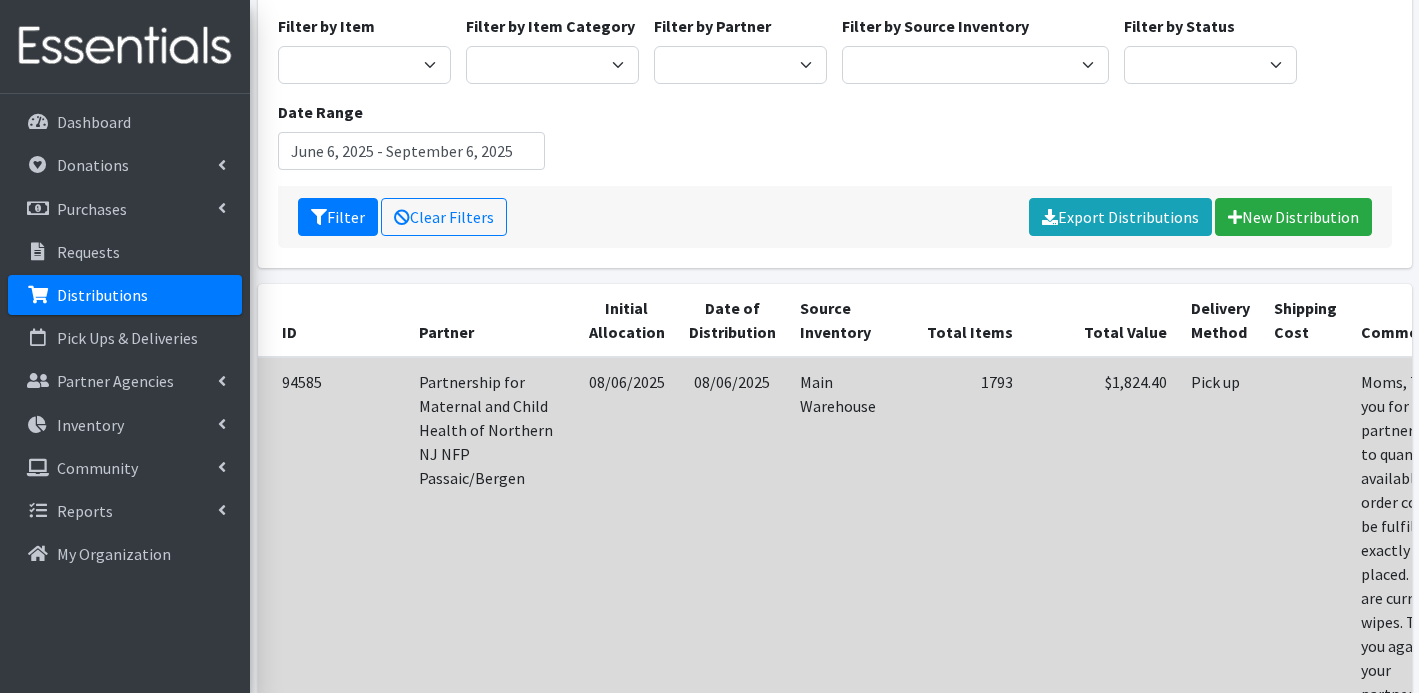 click on "08/06/2025" at bounding box center (627, 586) 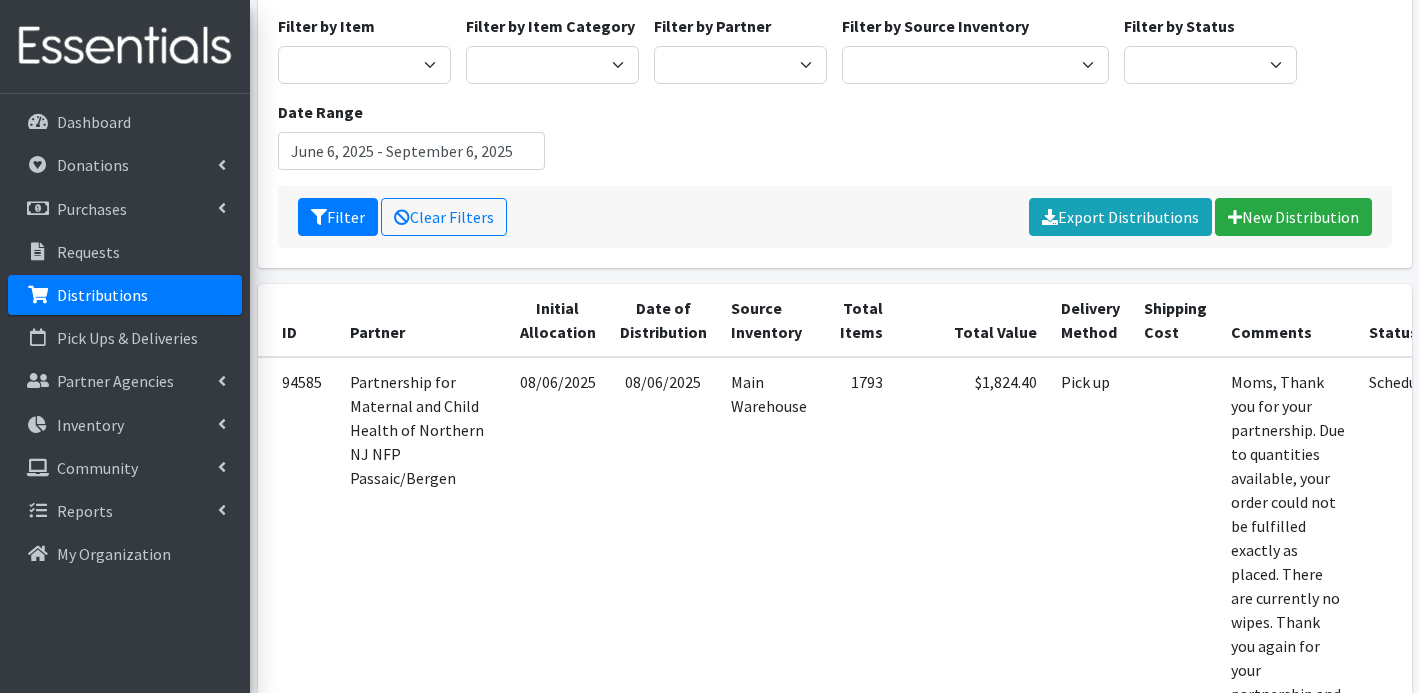scroll, scrollTop: 182, scrollLeft: 0, axis: vertical 